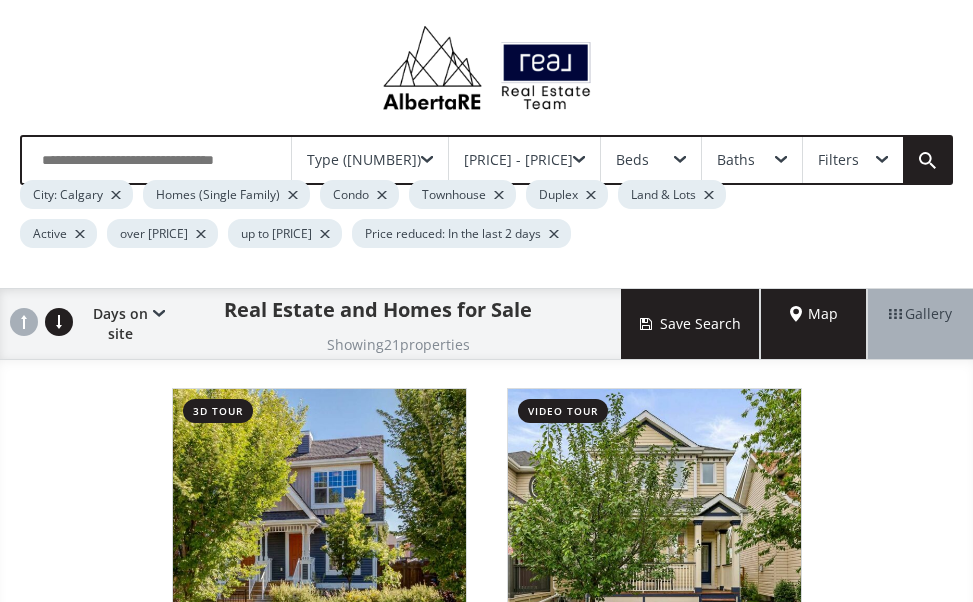 scroll, scrollTop: 400, scrollLeft: 0, axis: vertical 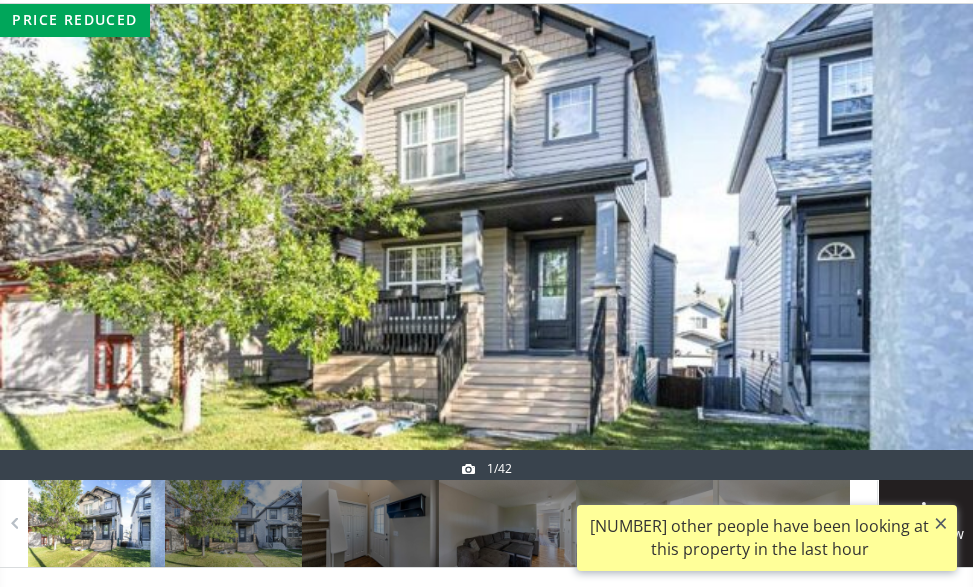 click at bounding box center (925, 242) 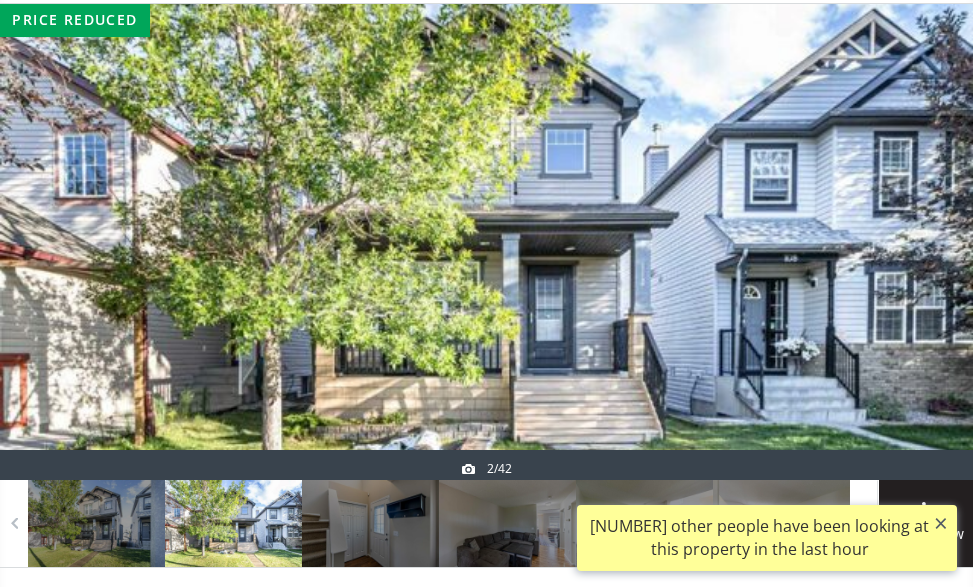 click at bounding box center [925, 242] 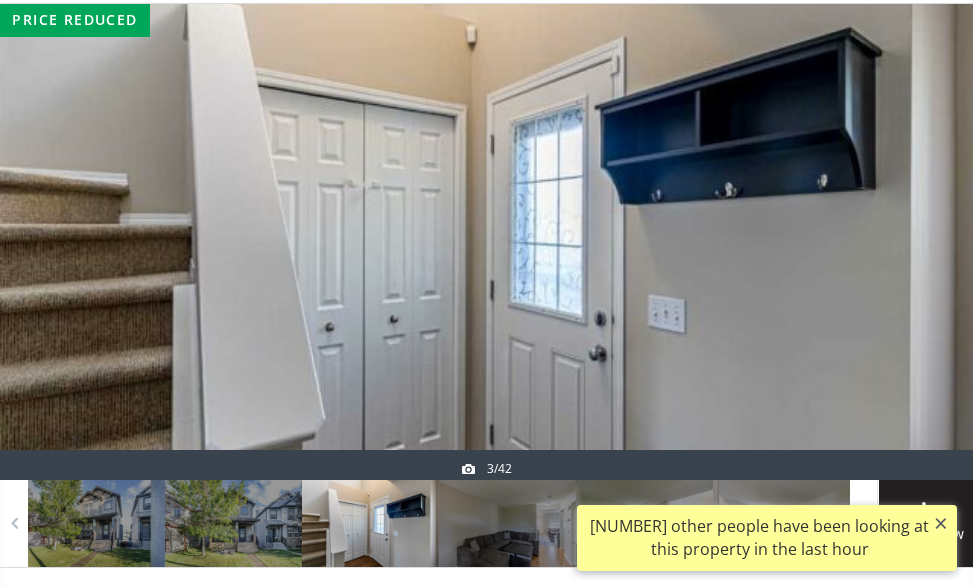 click at bounding box center (925, 242) 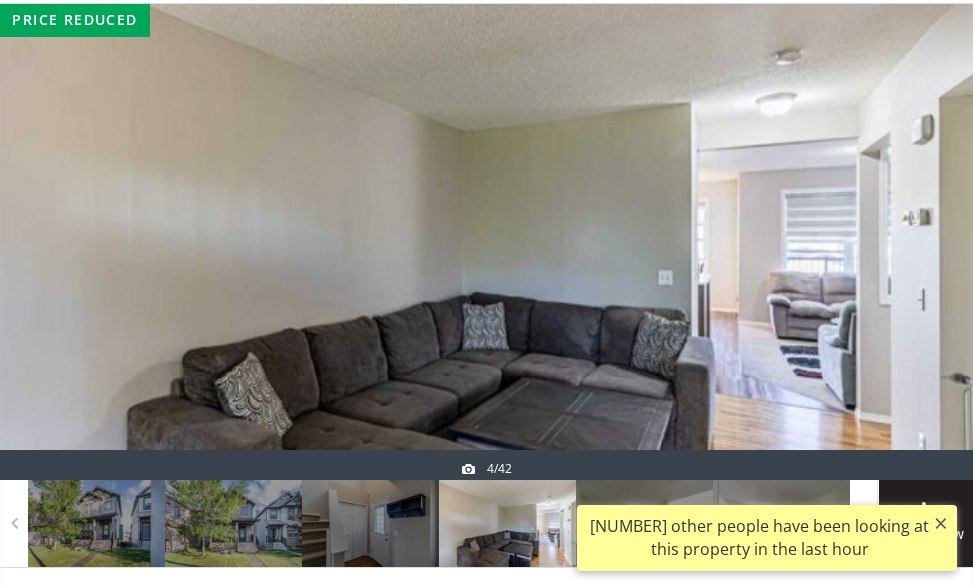 click at bounding box center [925, 242] 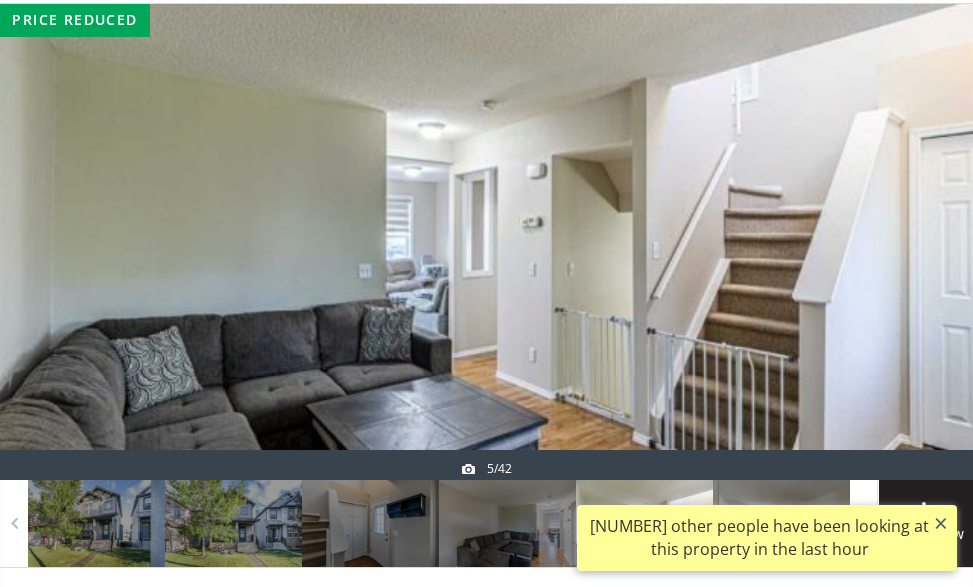 click at bounding box center (925, 242) 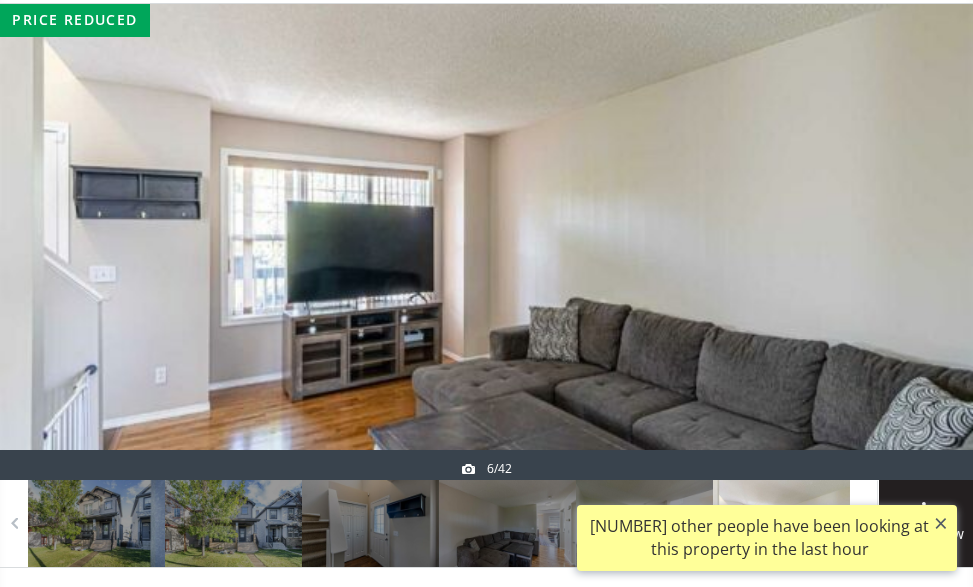 click at bounding box center [925, 242] 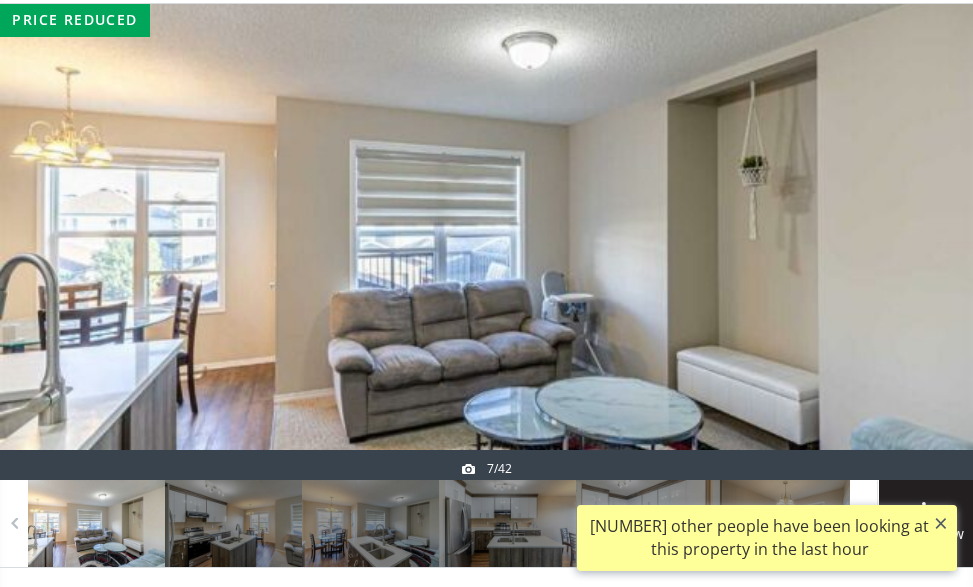 click at bounding box center (925, 242) 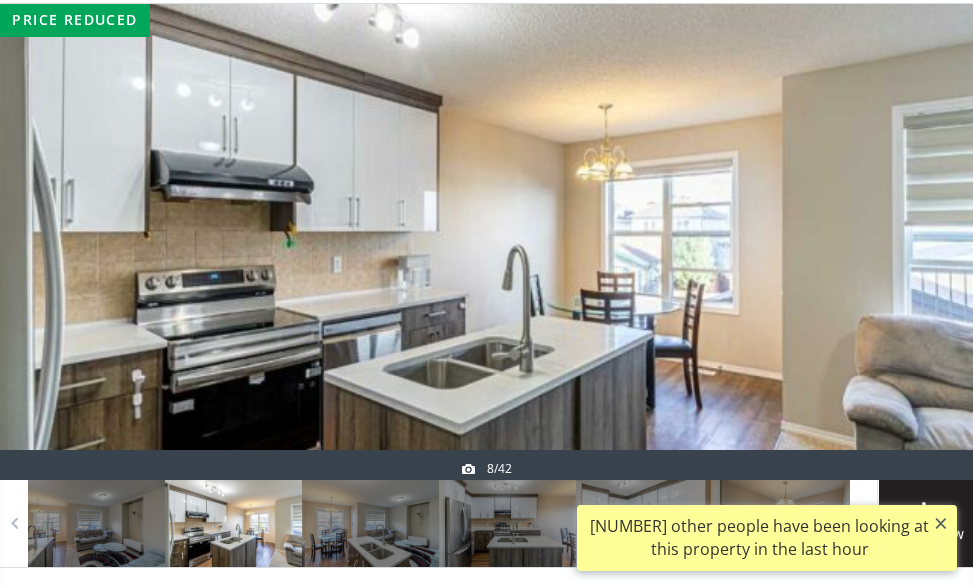click at bounding box center (925, 242) 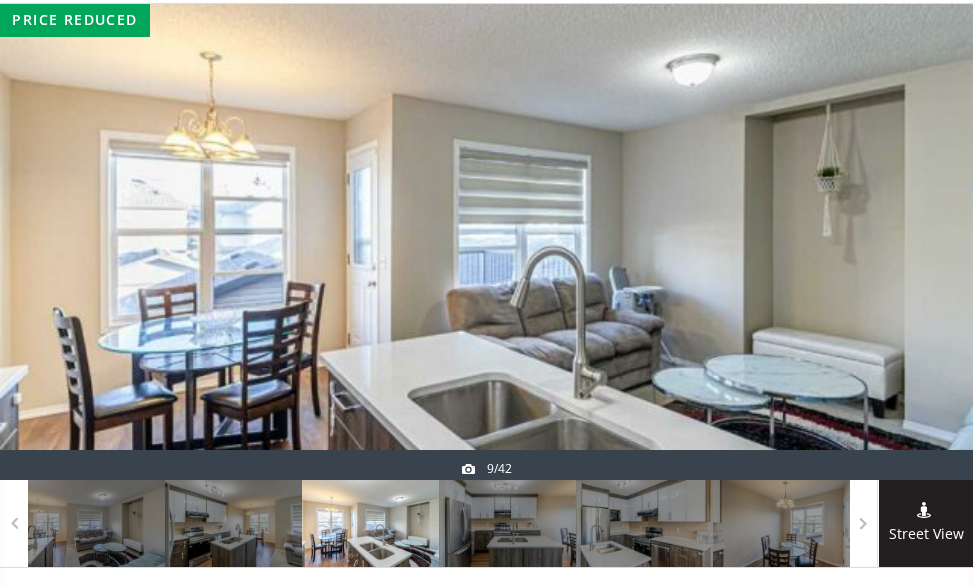 click at bounding box center (925, 242) 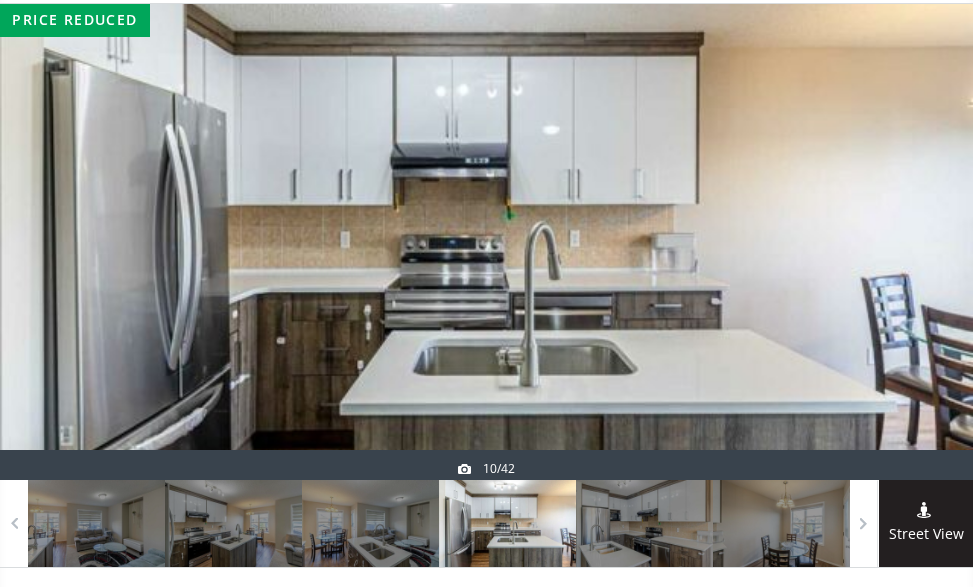 click at bounding box center [925, 242] 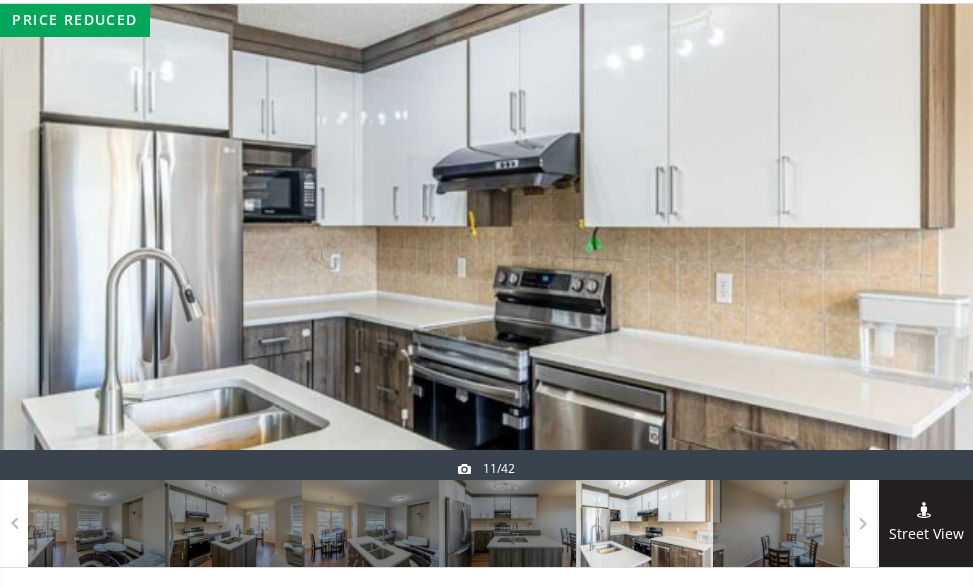 click at bounding box center (925, 242) 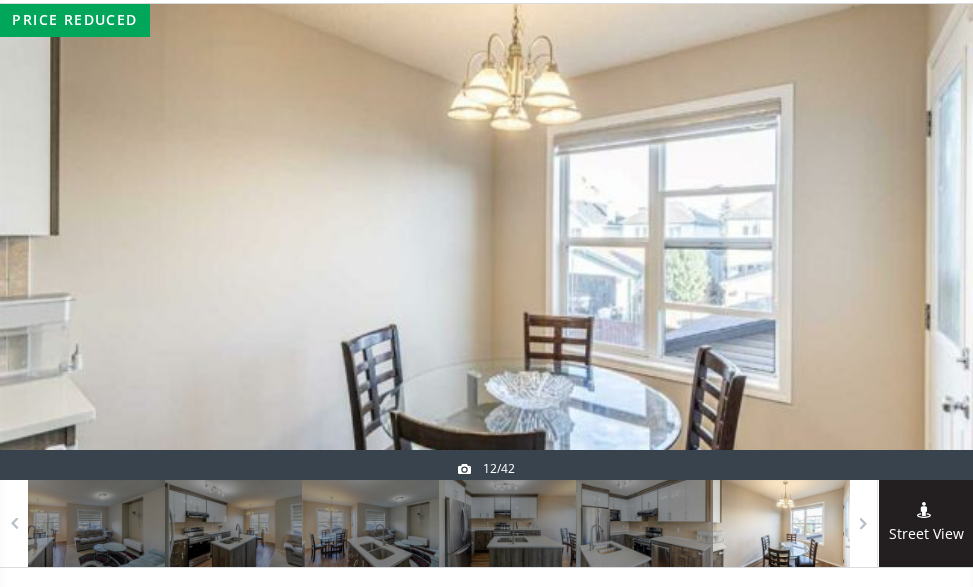 click at bounding box center [925, 242] 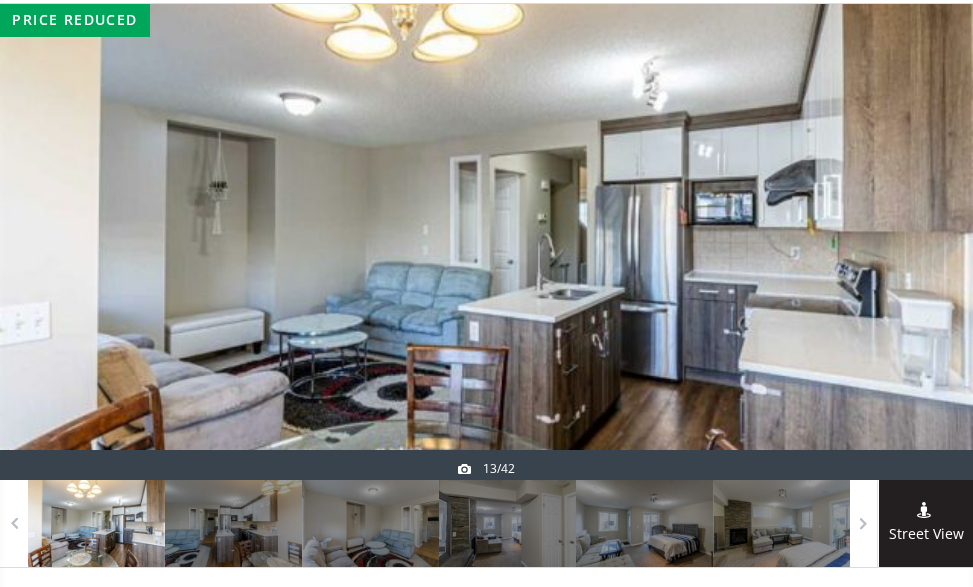 click at bounding box center (925, 242) 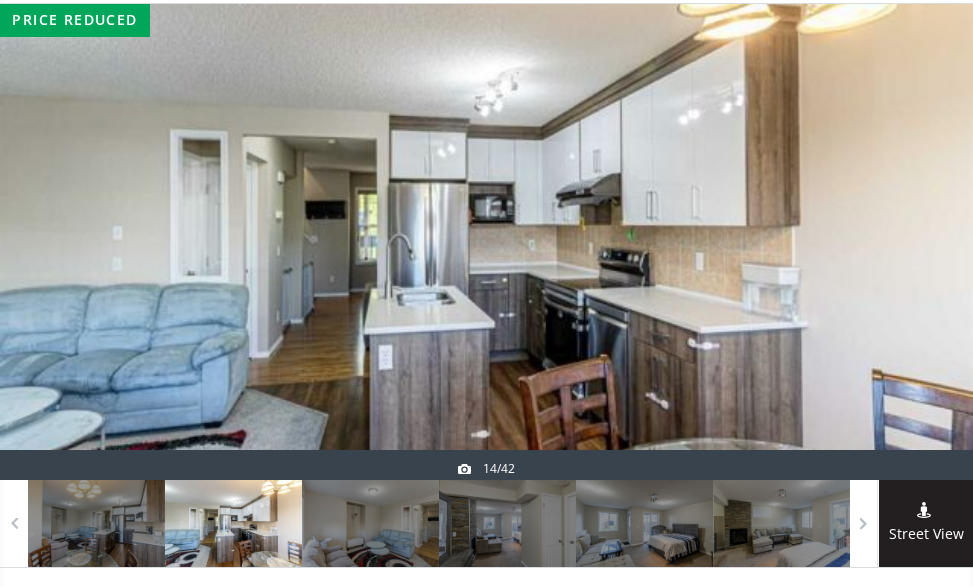 click at bounding box center (925, 242) 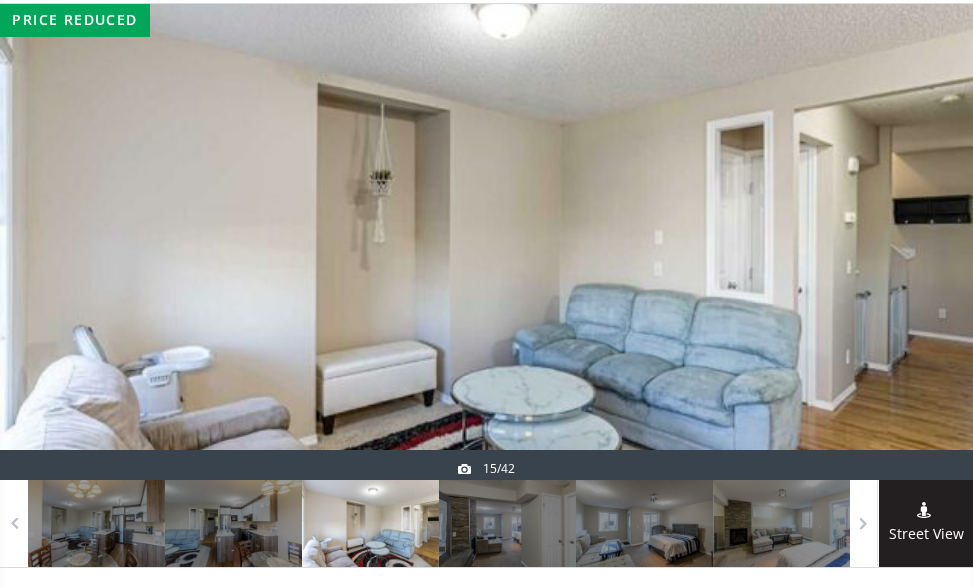 click at bounding box center (925, 242) 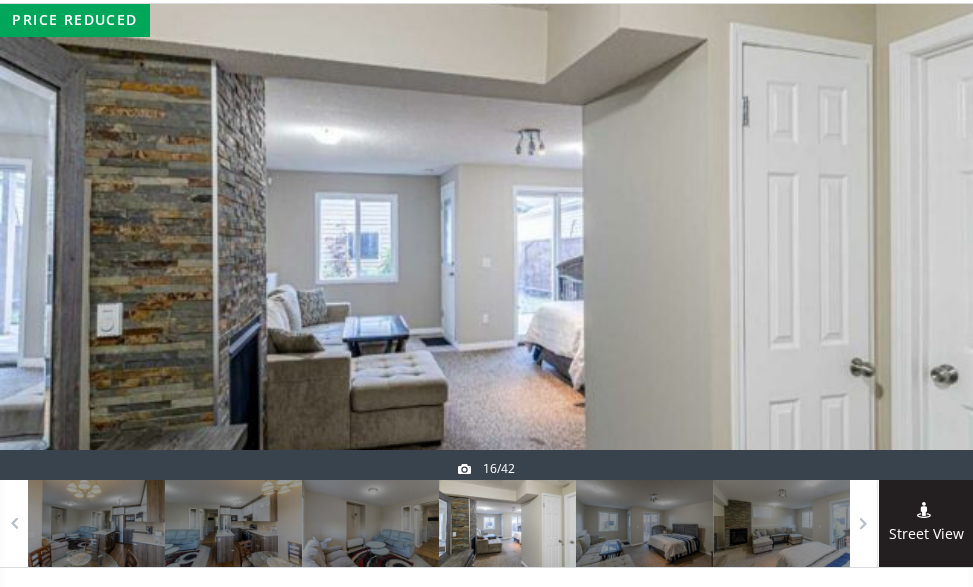 click at bounding box center [925, 242] 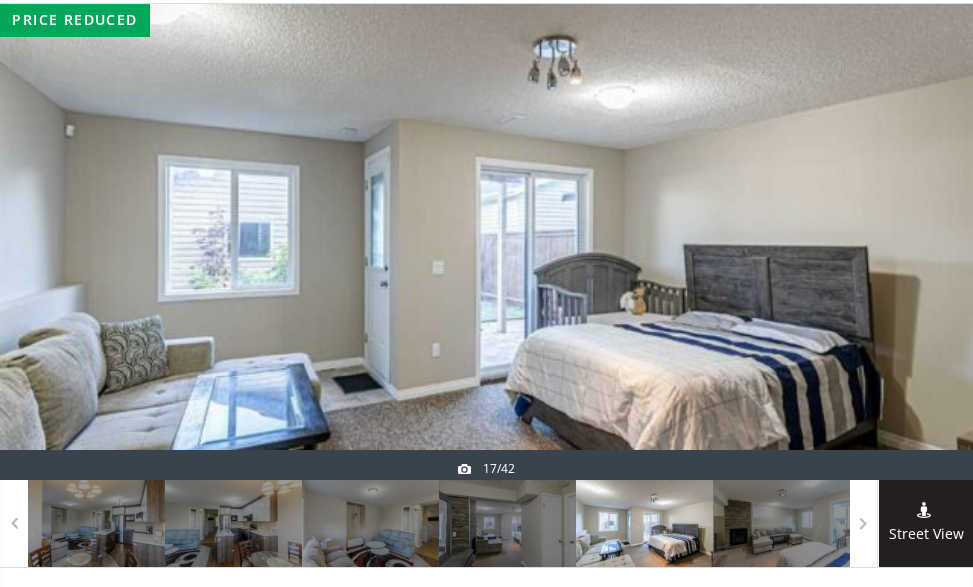 click at bounding box center [925, 242] 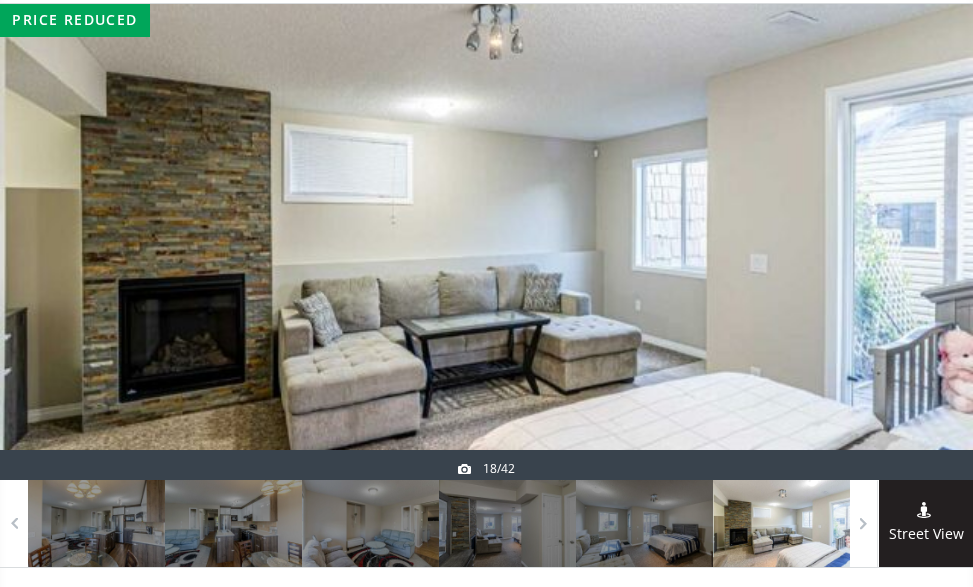 click at bounding box center [925, 242] 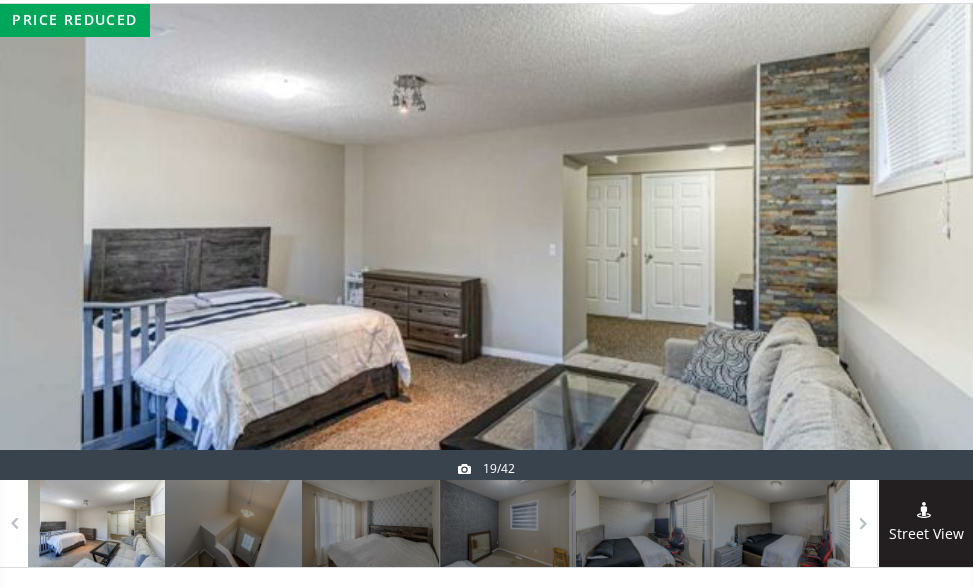 click at bounding box center [925, 242] 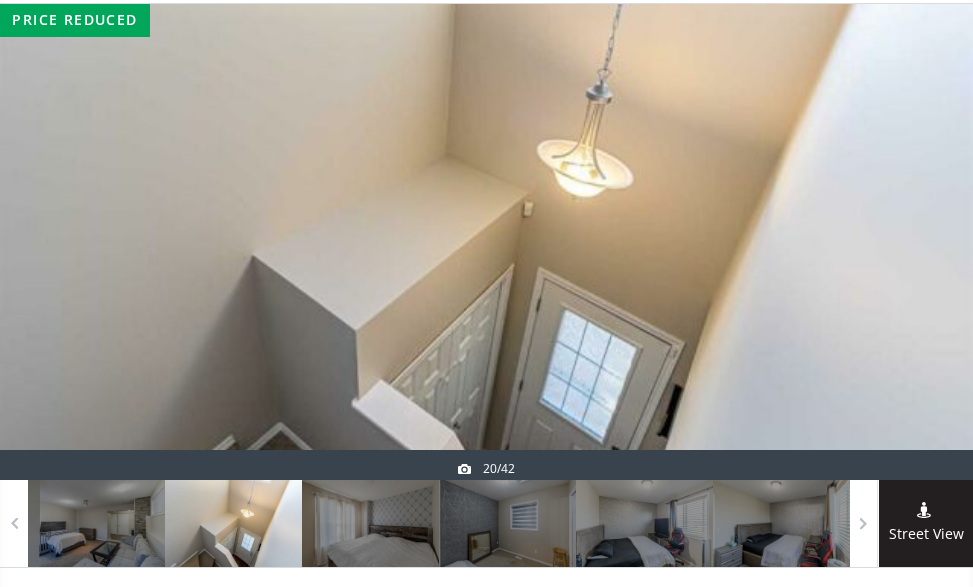 click at bounding box center [925, 242] 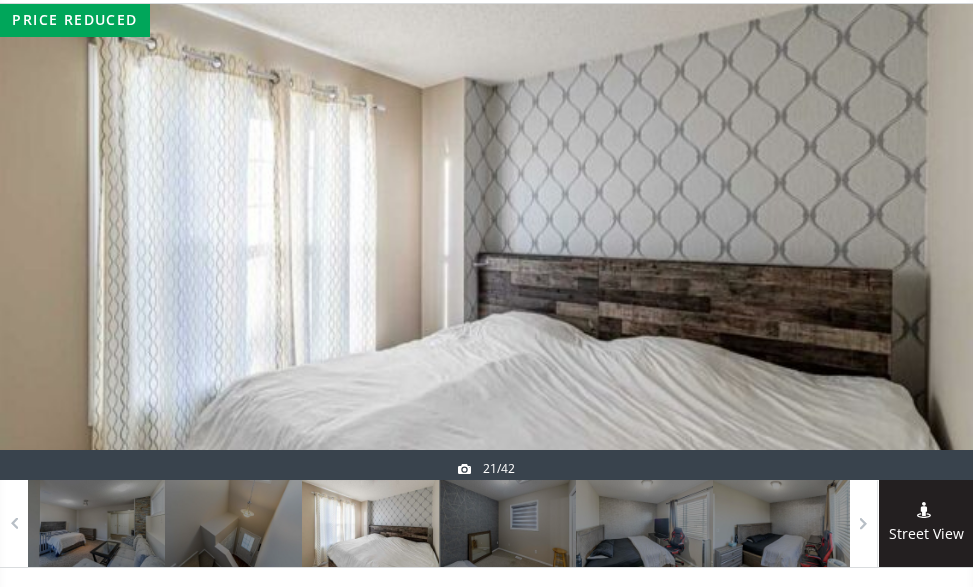 click at bounding box center (925, 242) 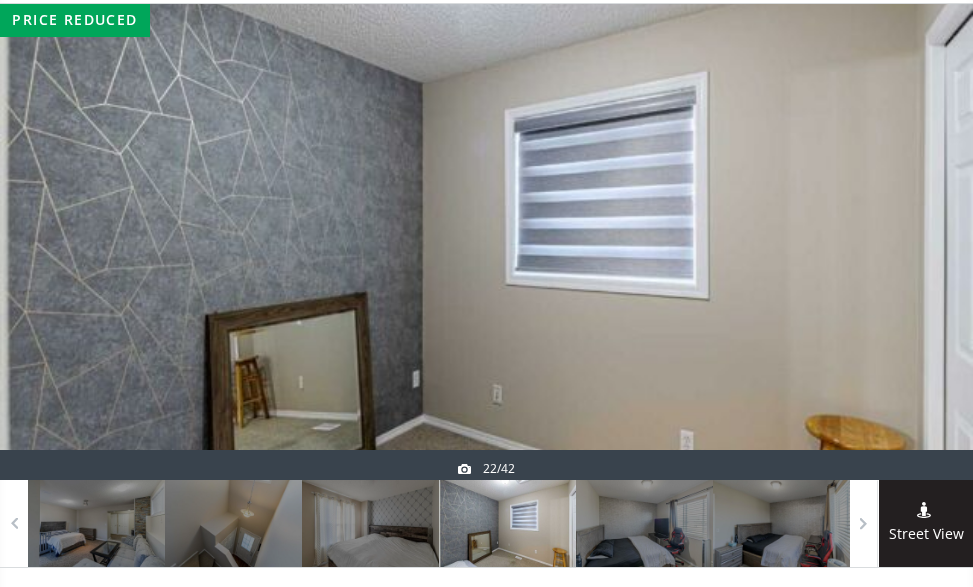 click at bounding box center (925, 242) 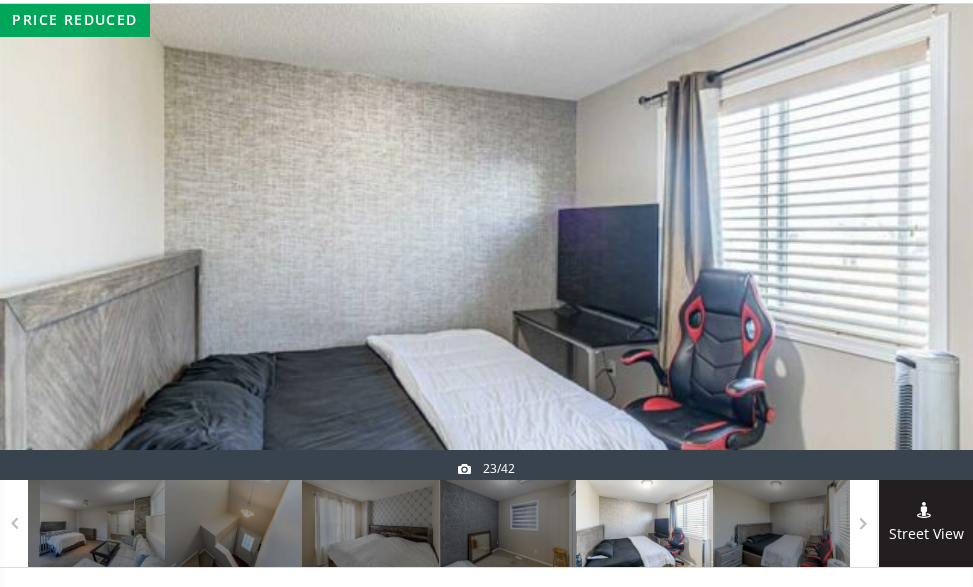 click at bounding box center (925, 242) 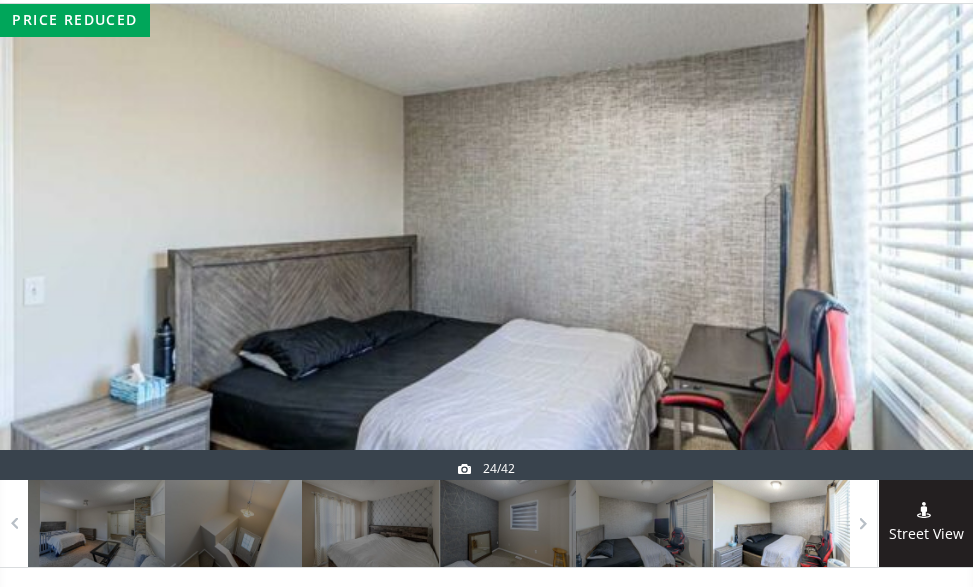 click at bounding box center [925, 242] 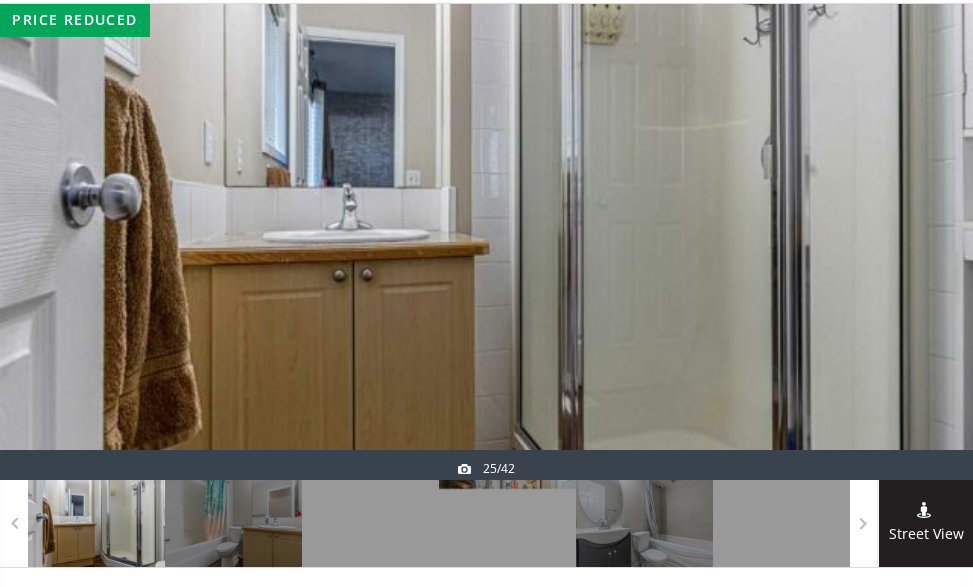 click at bounding box center [925, 242] 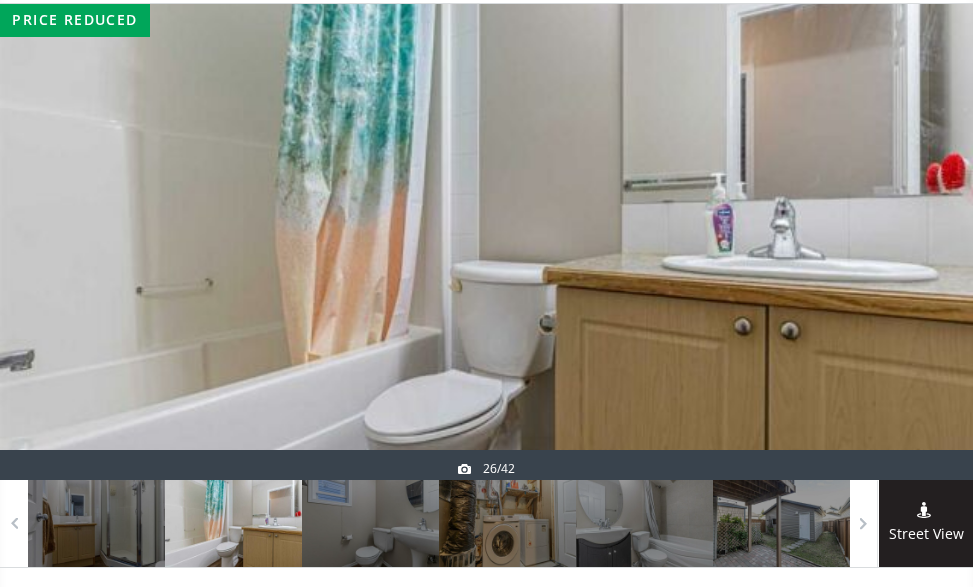 click at bounding box center [925, 242] 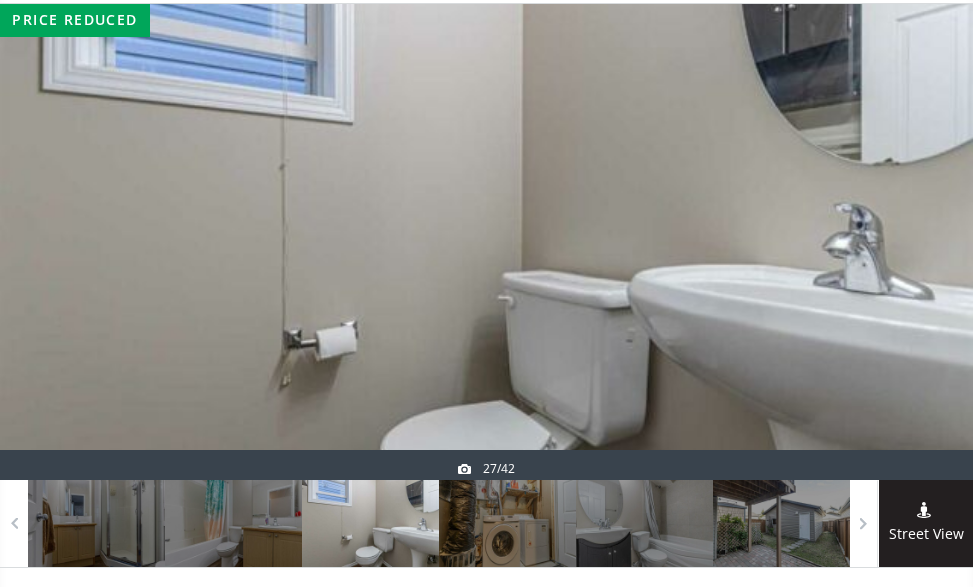 click at bounding box center (925, 242) 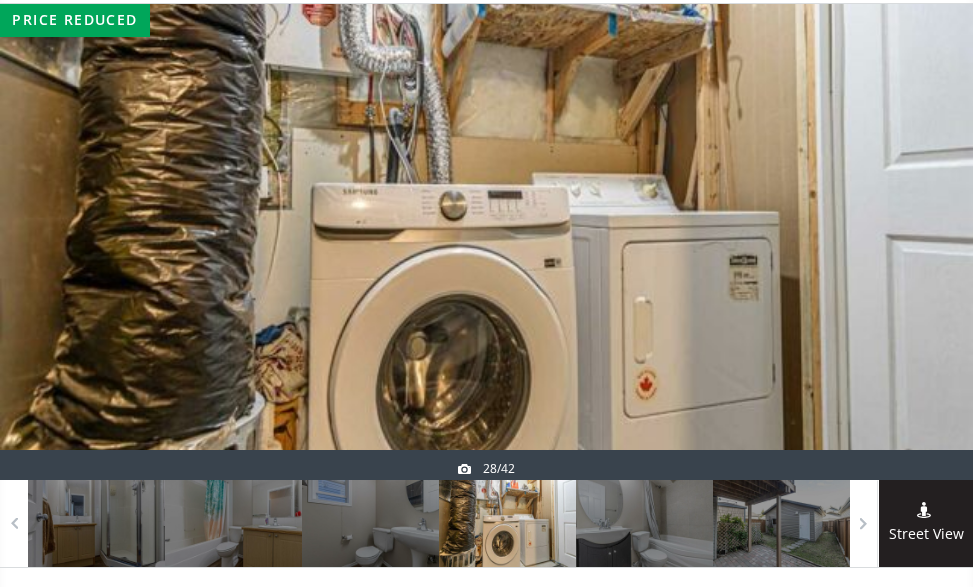 click at bounding box center [925, 242] 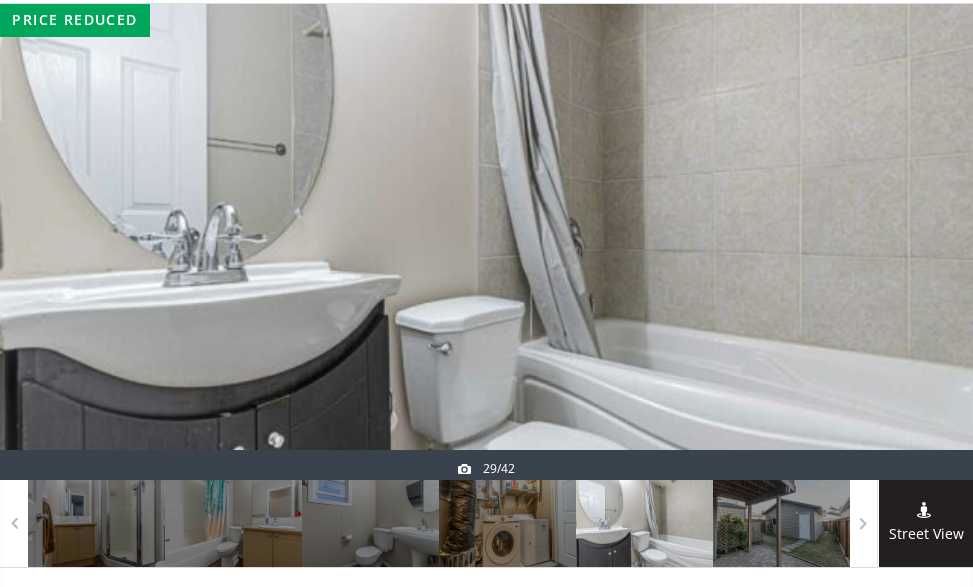 click at bounding box center (925, 242) 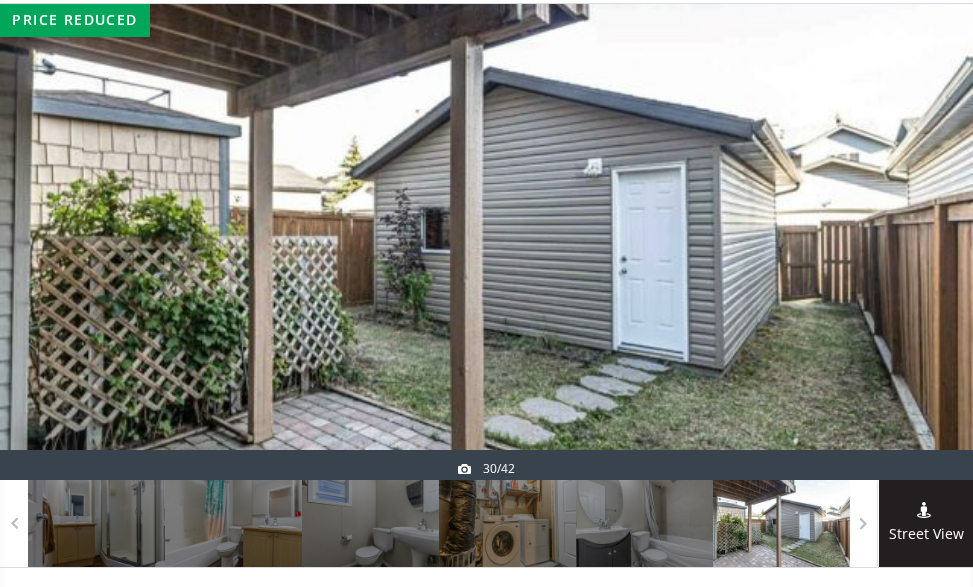 click at bounding box center (925, 242) 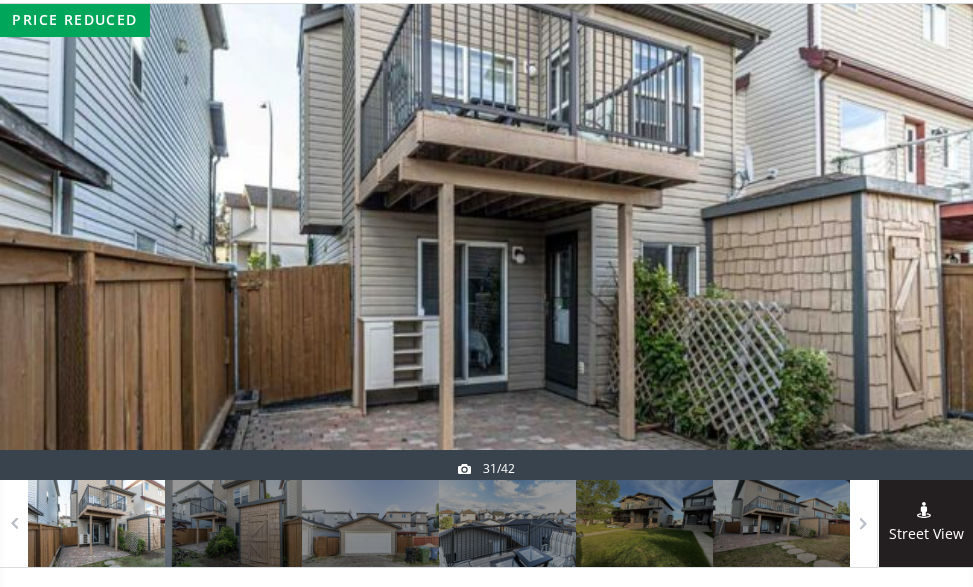click at bounding box center [925, 242] 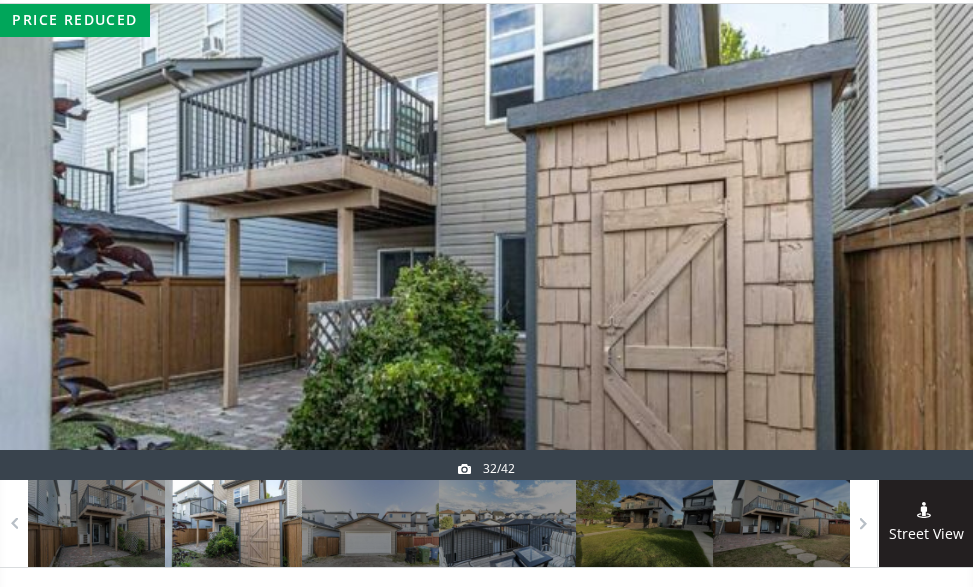 click at bounding box center [925, 242] 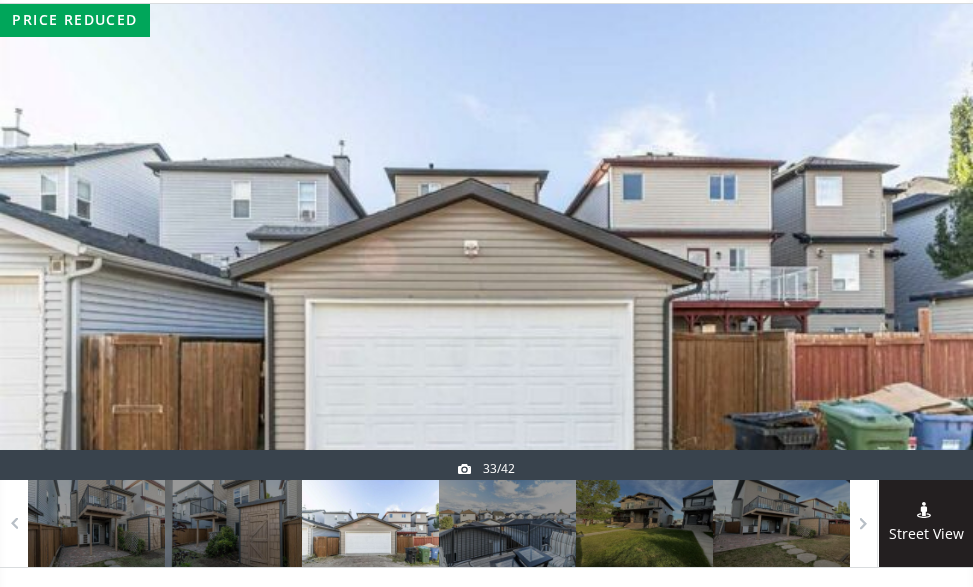click at bounding box center [925, 242] 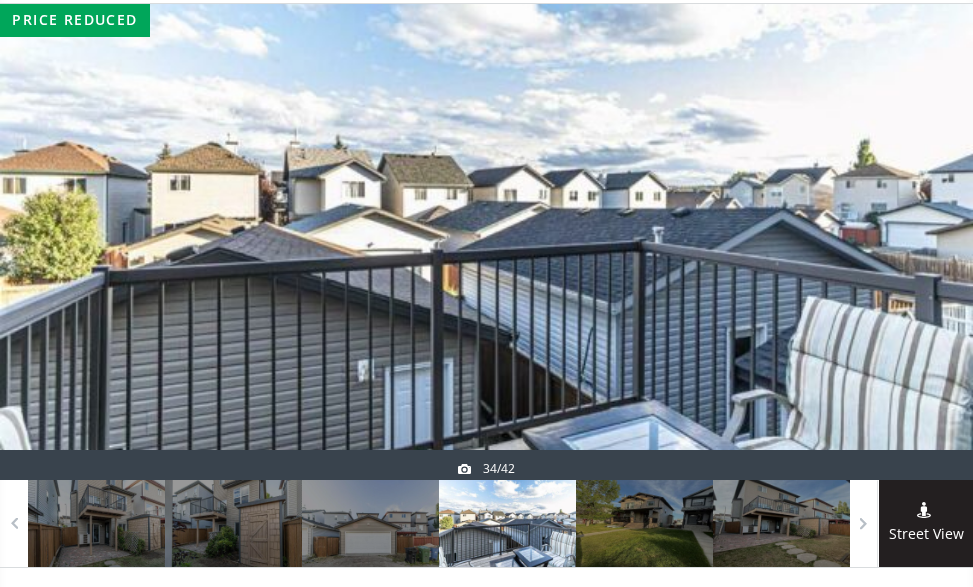 click at bounding box center (925, 242) 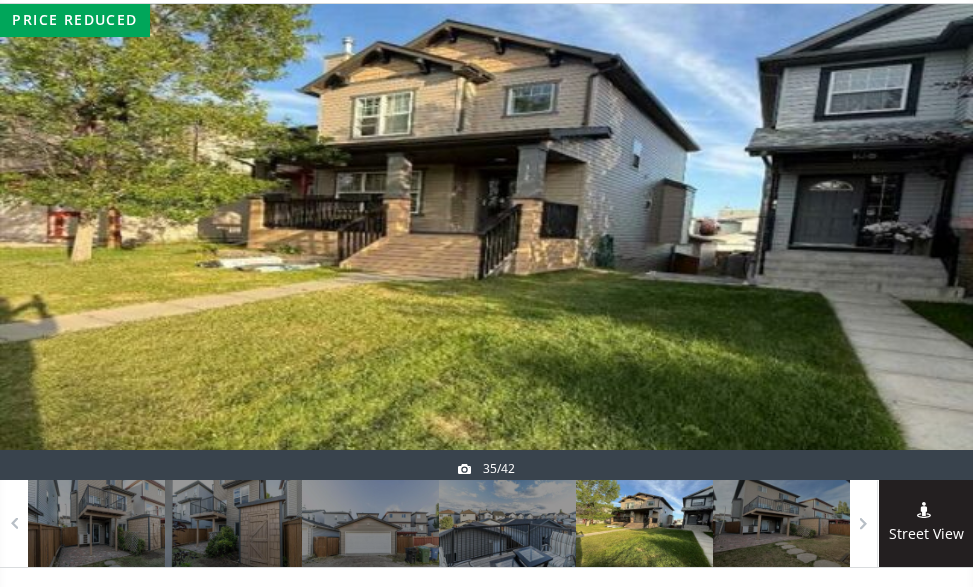 click at bounding box center [925, 242] 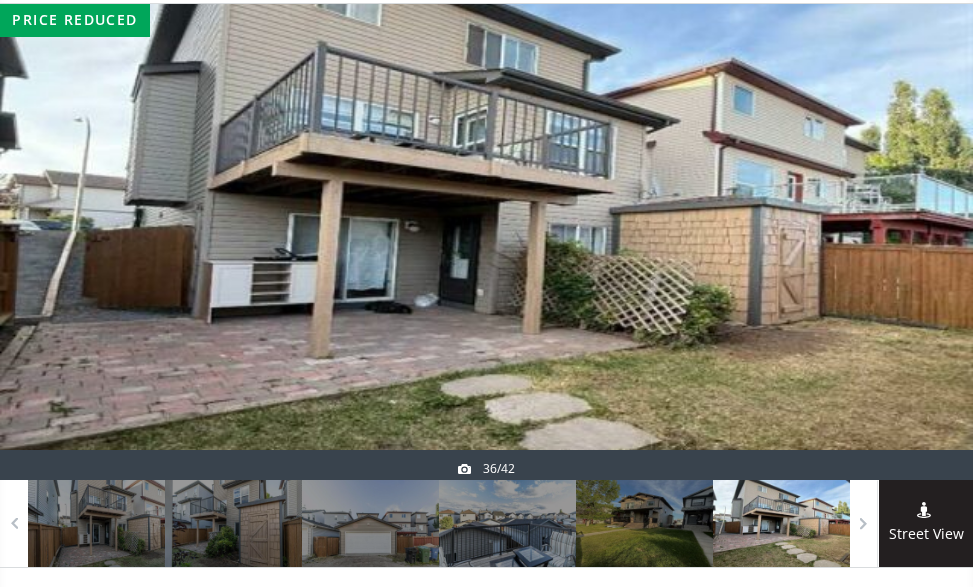 click at bounding box center [925, 242] 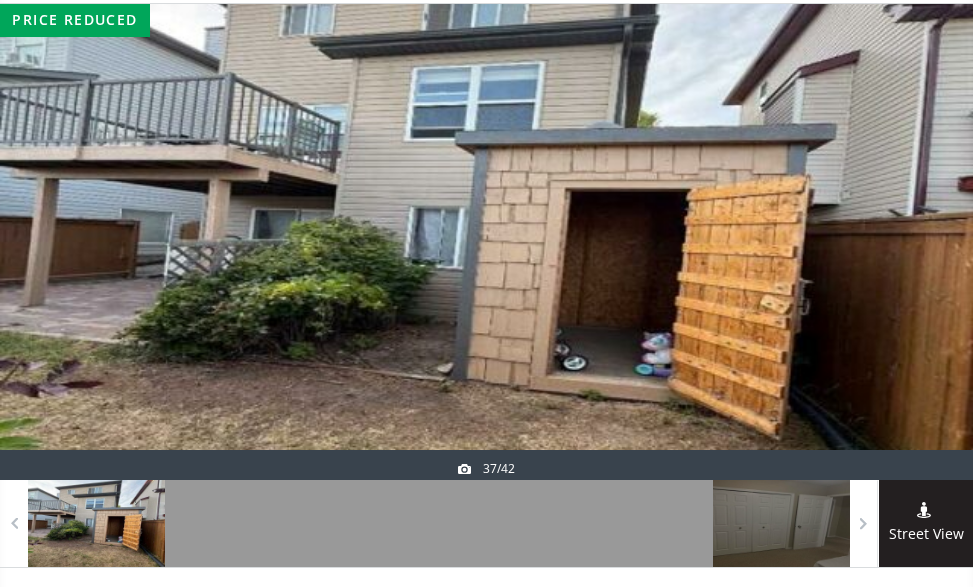 click at bounding box center [925, 242] 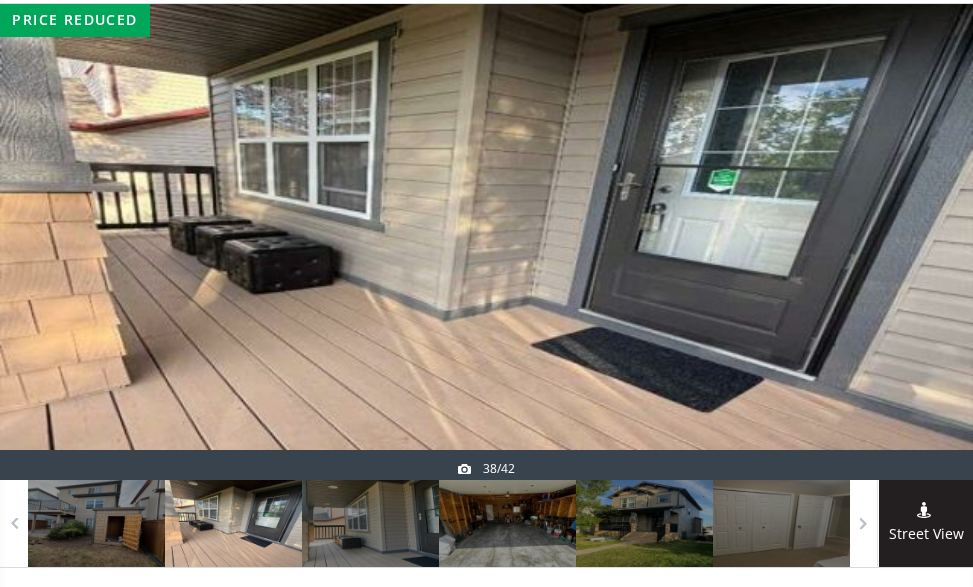 click at bounding box center [925, 242] 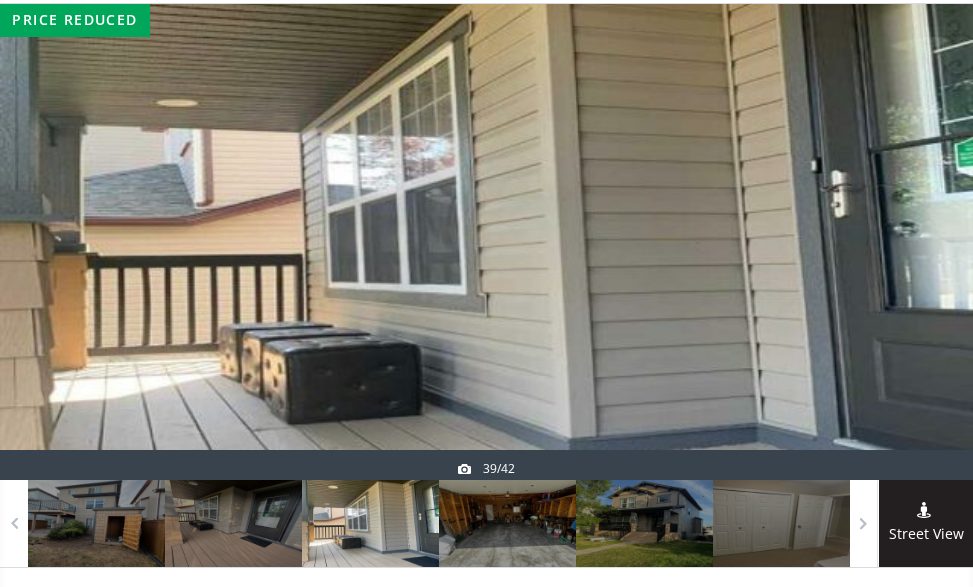click at bounding box center [925, 242] 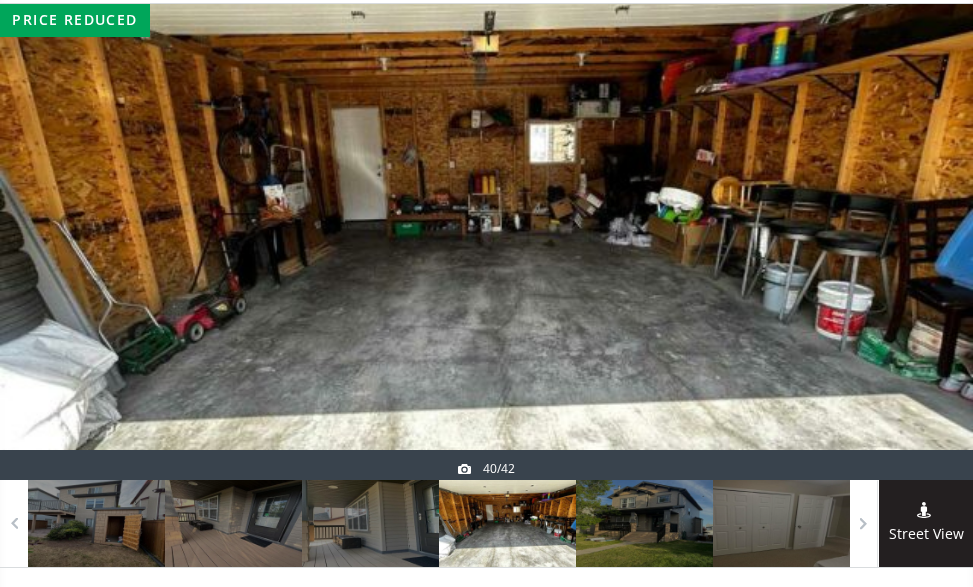 click at bounding box center [925, 242] 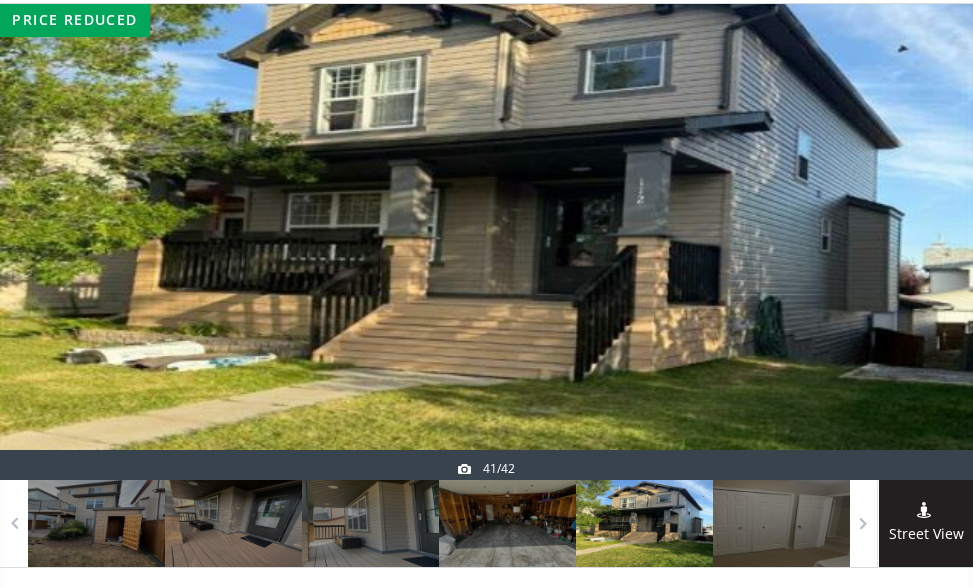 click at bounding box center [925, 242] 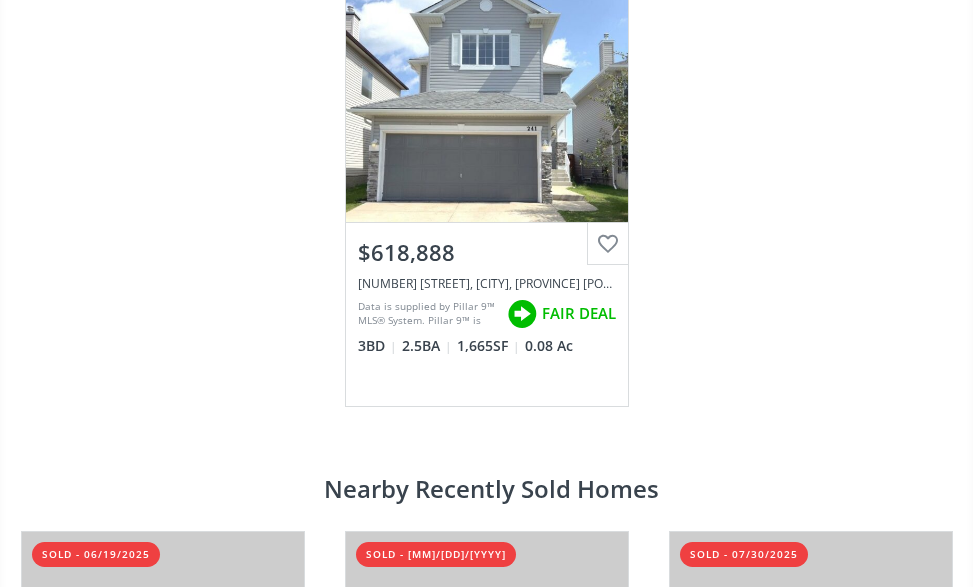 scroll, scrollTop: 3800, scrollLeft: 0, axis: vertical 